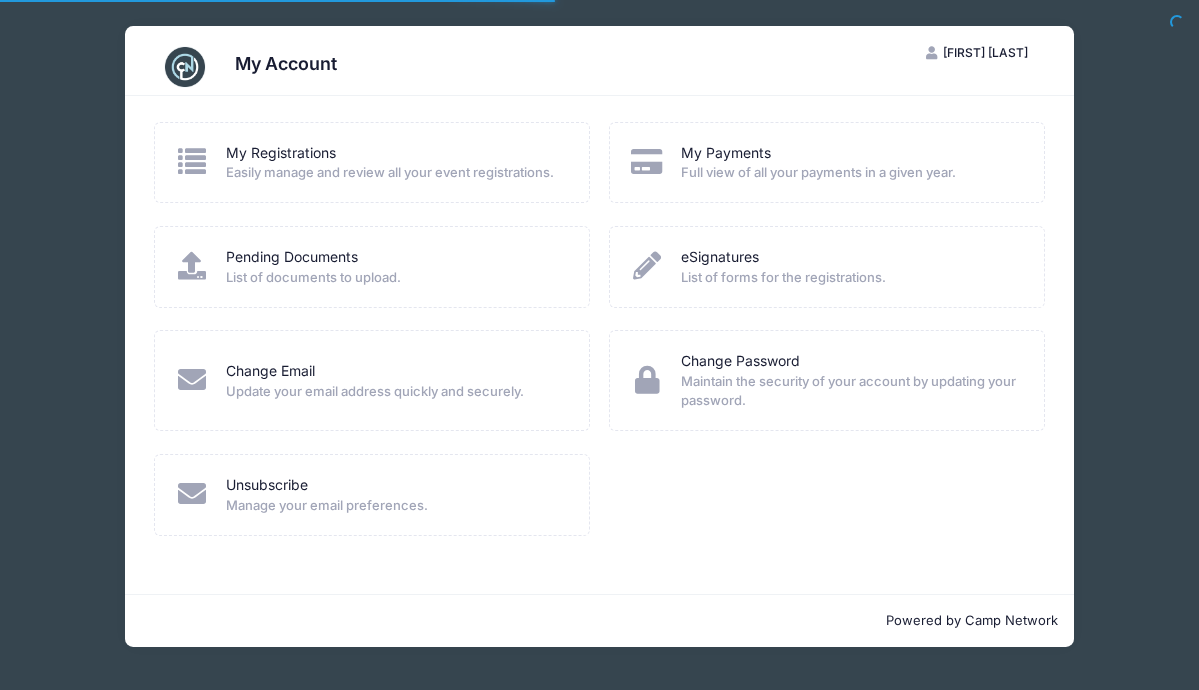 scroll, scrollTop: 0, scrollLeft: 0, axis: both 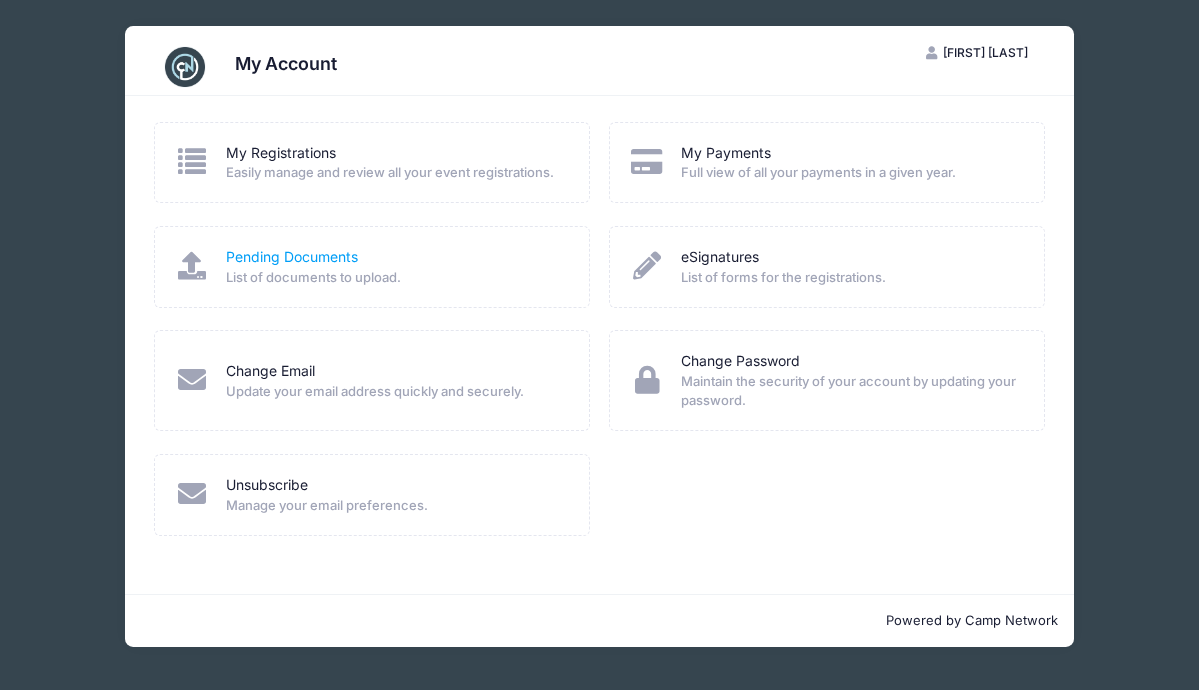 click on "Pending Documents" at bounding box center (292, 257) 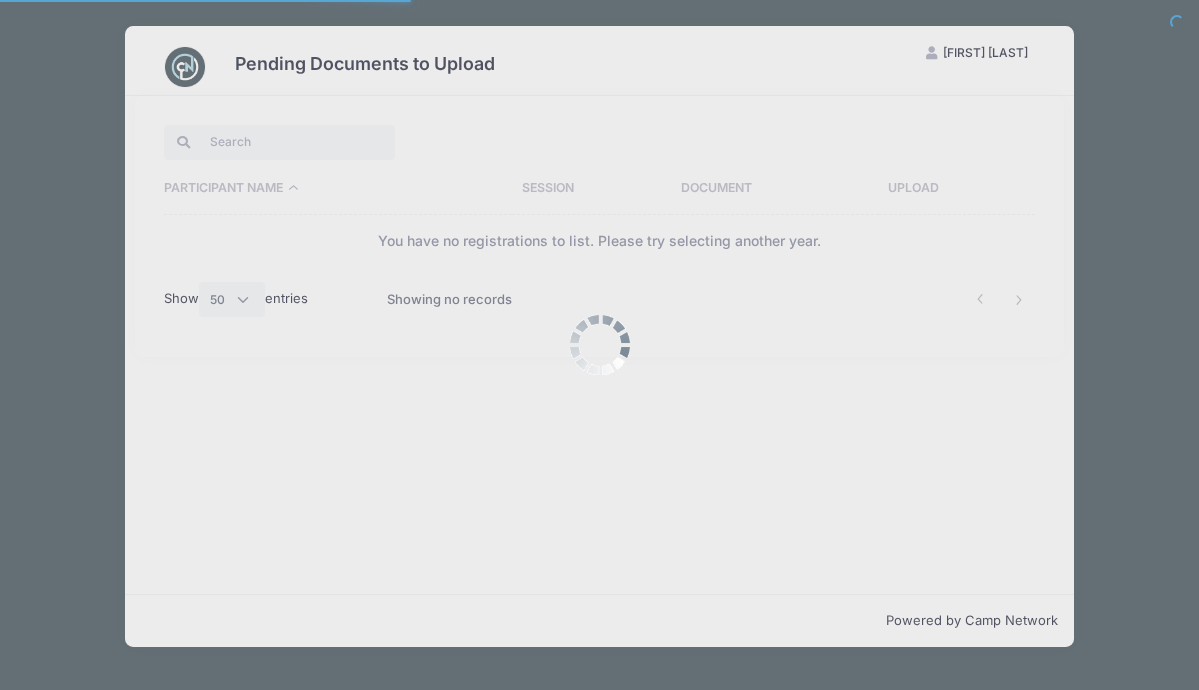 select on "50" 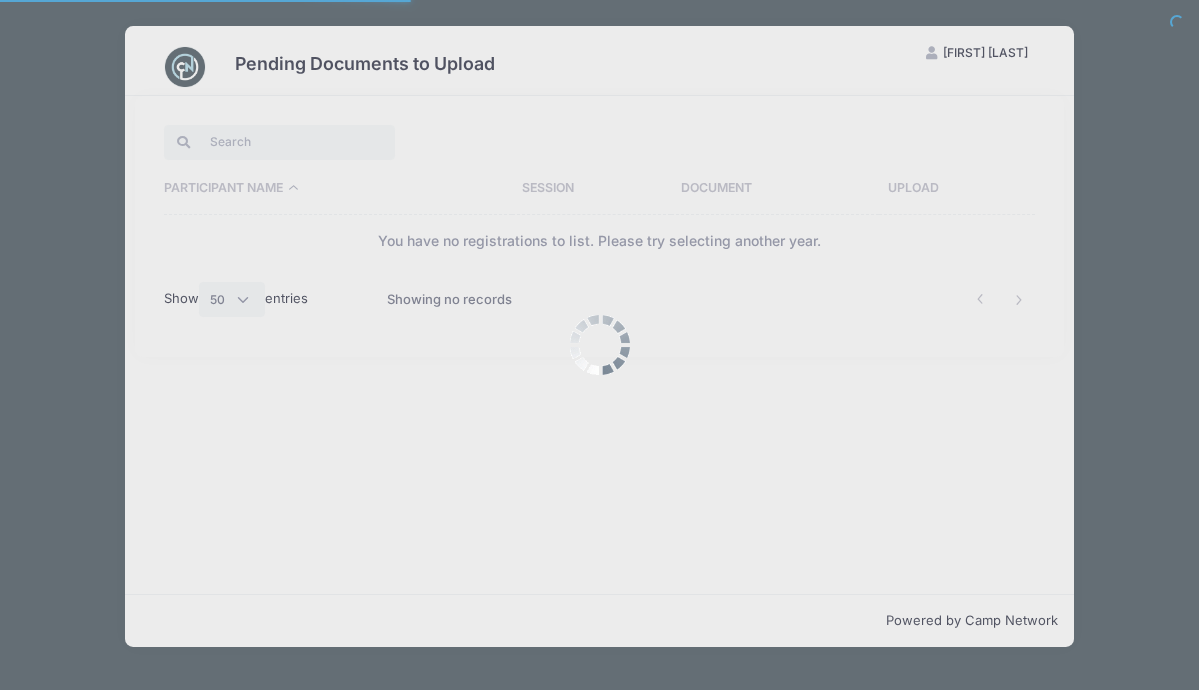 scroll, scrollTop: 0, scrollLeft: 0, axis: both 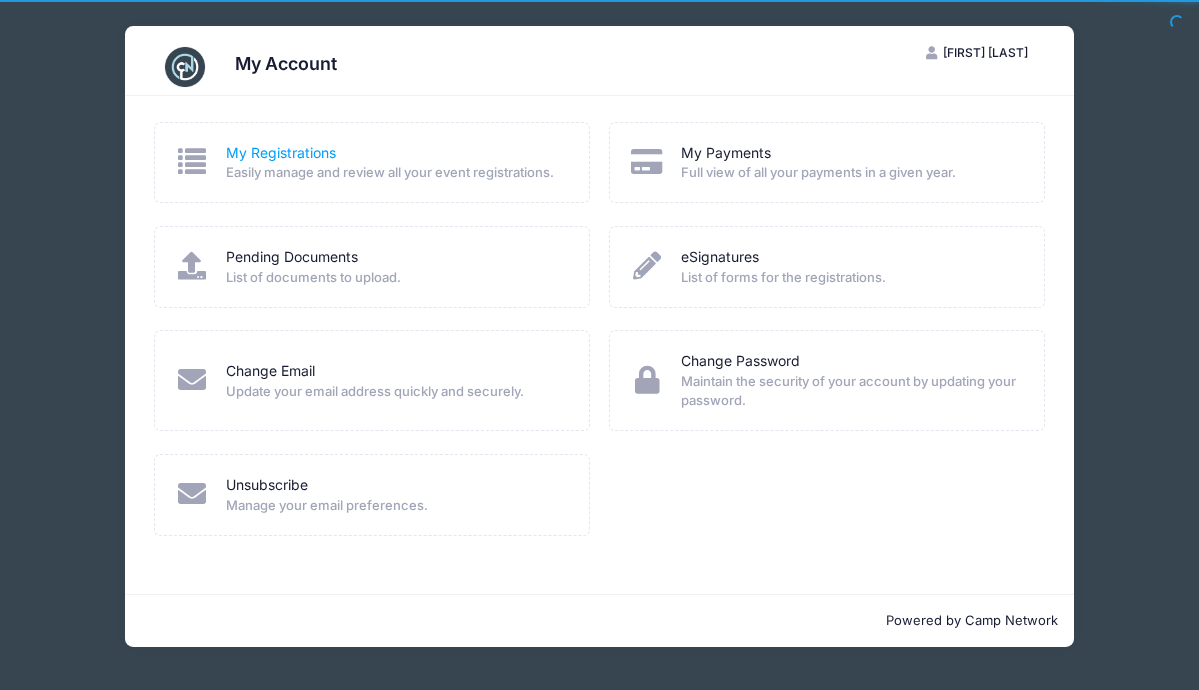 click on "My Registrations" at bounding box center (281, 153) 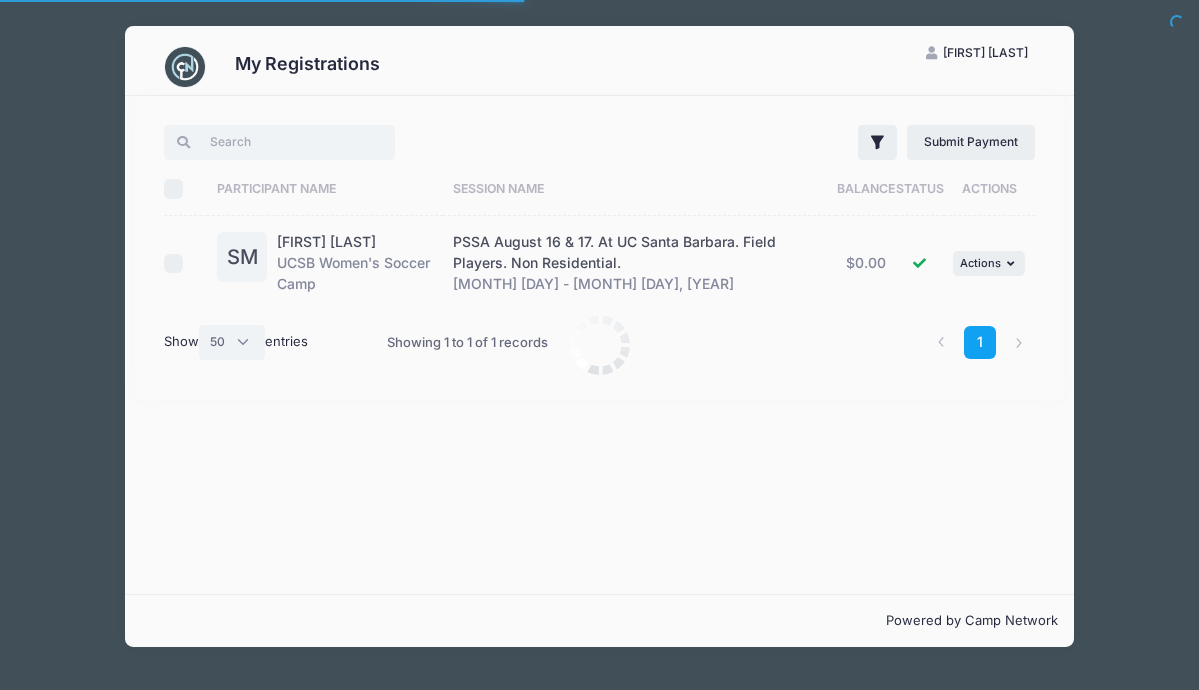 select on "50" 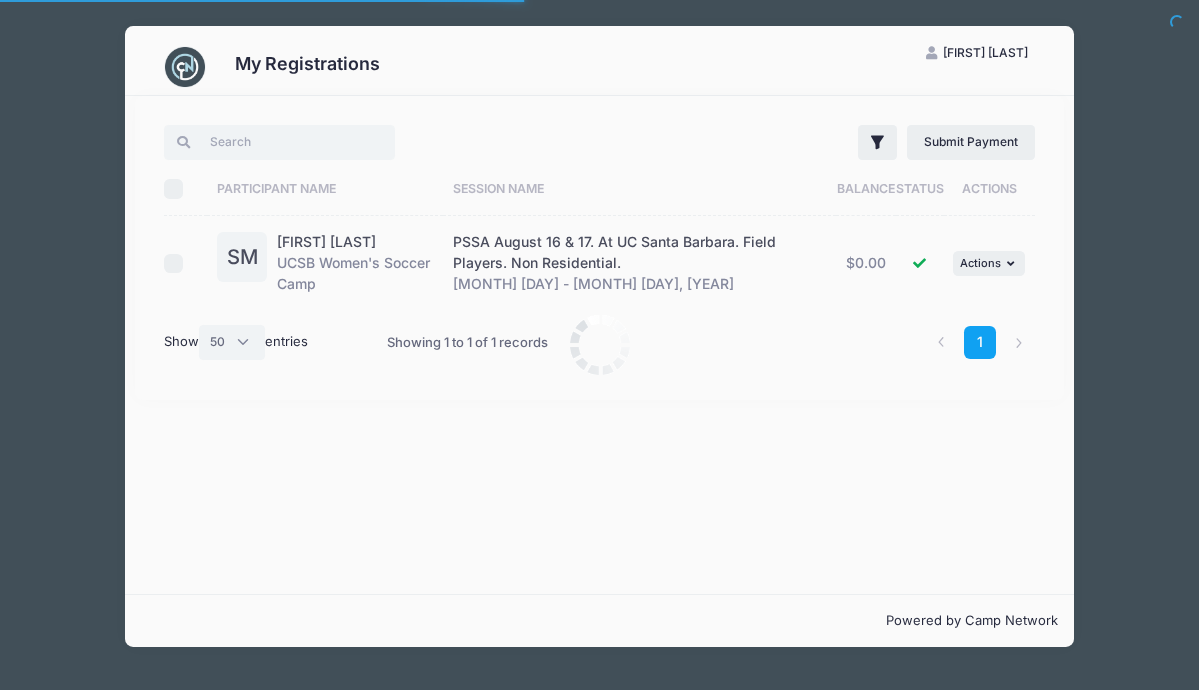 scroll, scrollTop: 0, scrollLeft: 0, axis: both 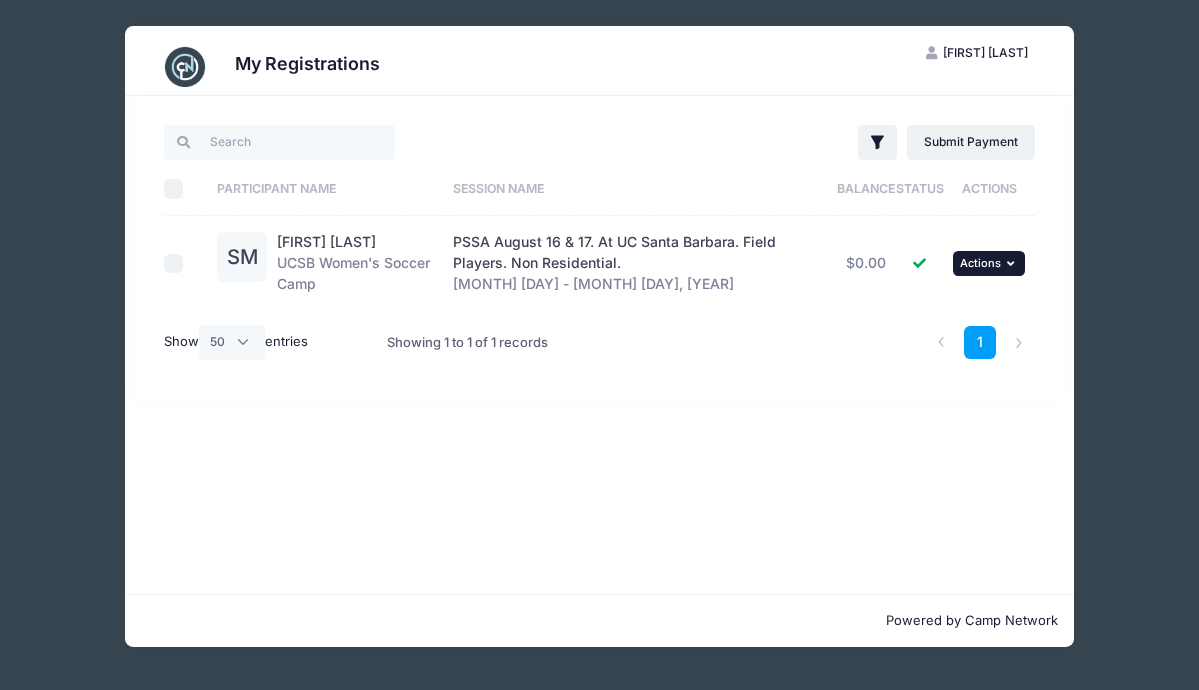 click at bounding box center (1013, 263) 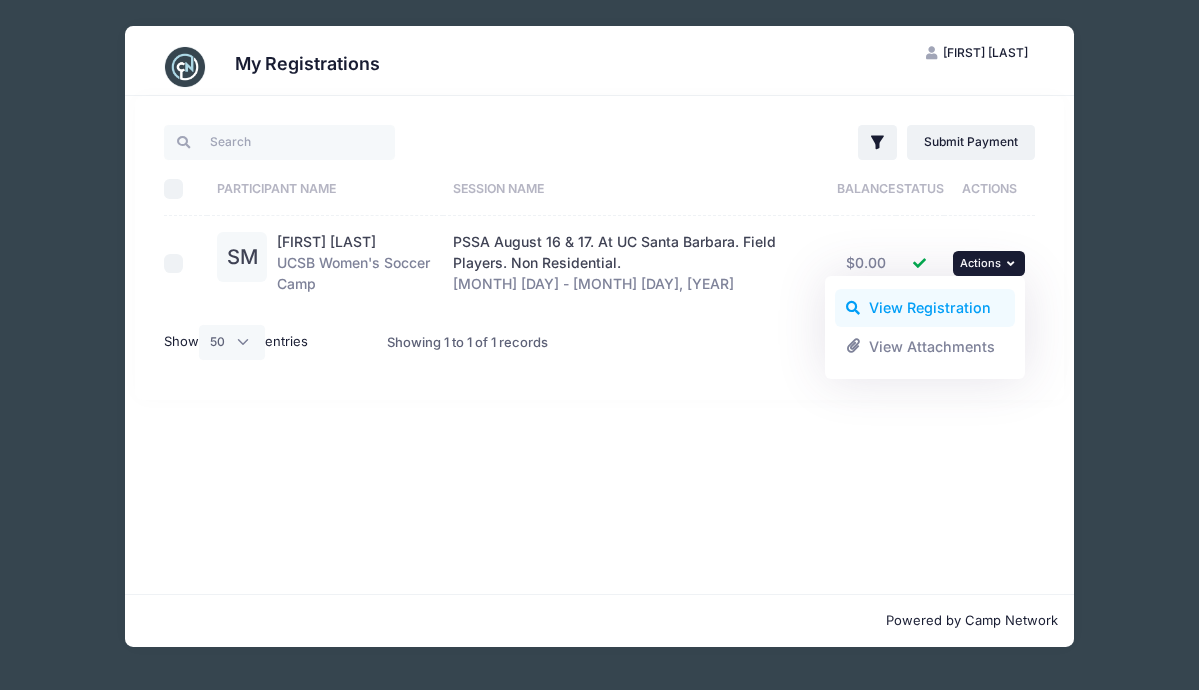 click on "View Registration" at bounding box center [925, 308] 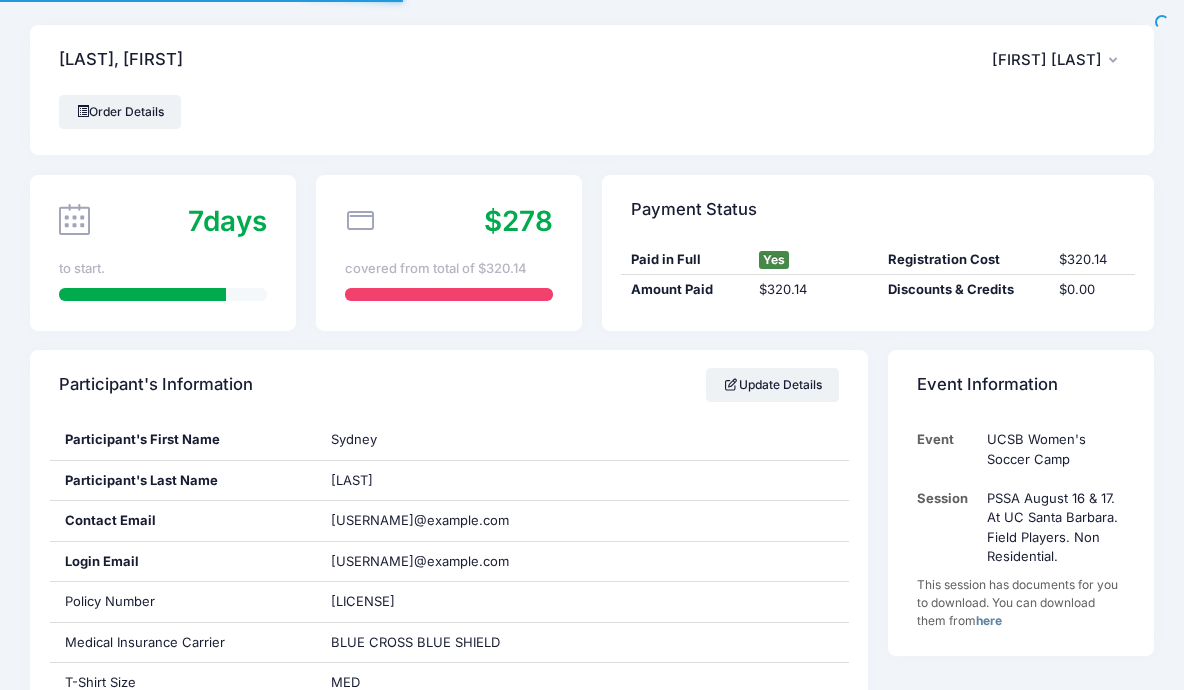 scroll, scrollTop: 0, scrollLeft: 0, axis: both 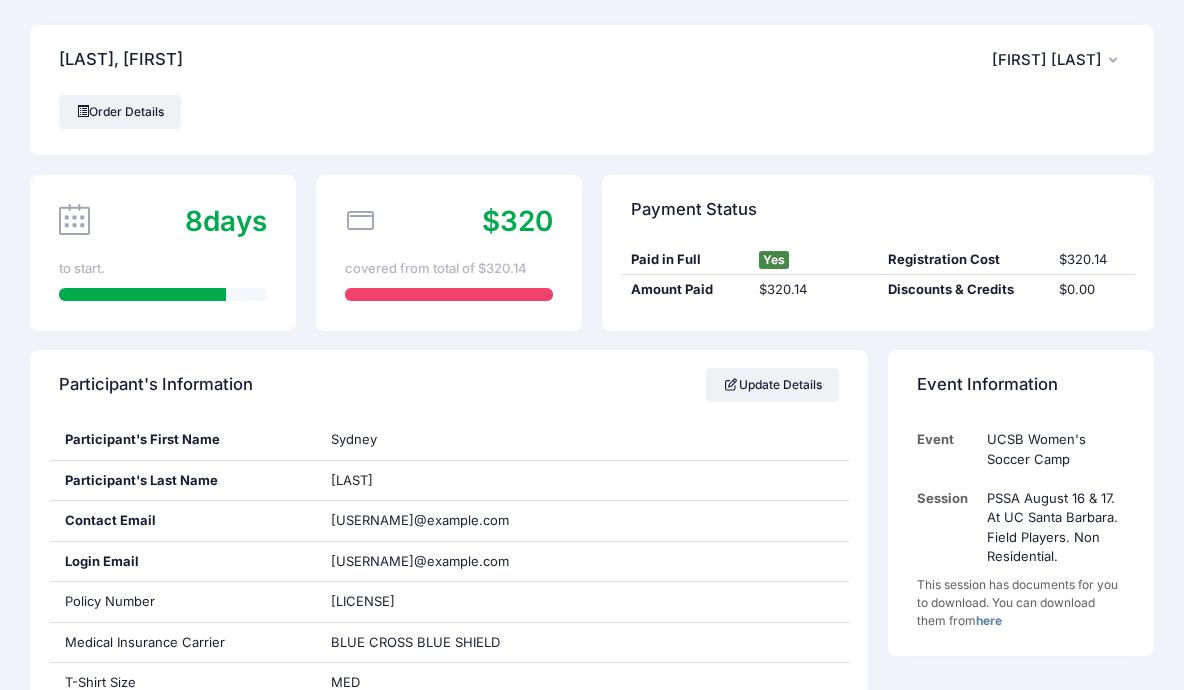 click on "[FIRST] [LAST]" at bounding box center (1047, 60) 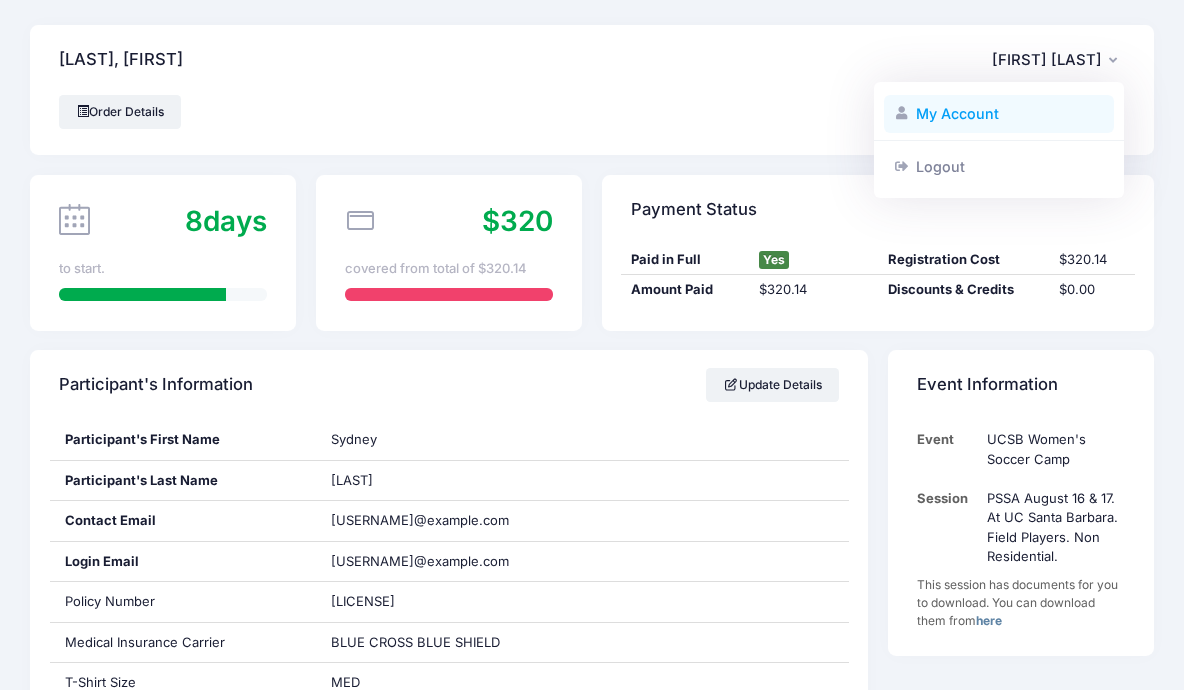click on "My Account" at bounding box center [999, 114] 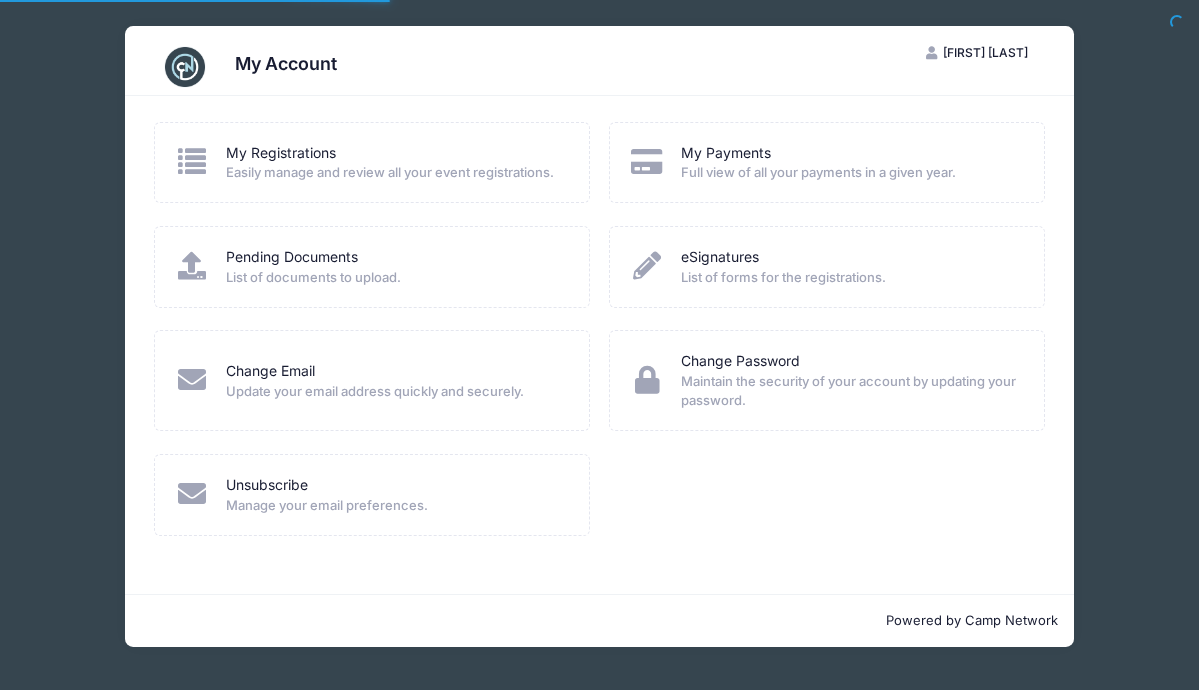 scroll, scrollTop: 0, scrollLeft: 0, axis: both 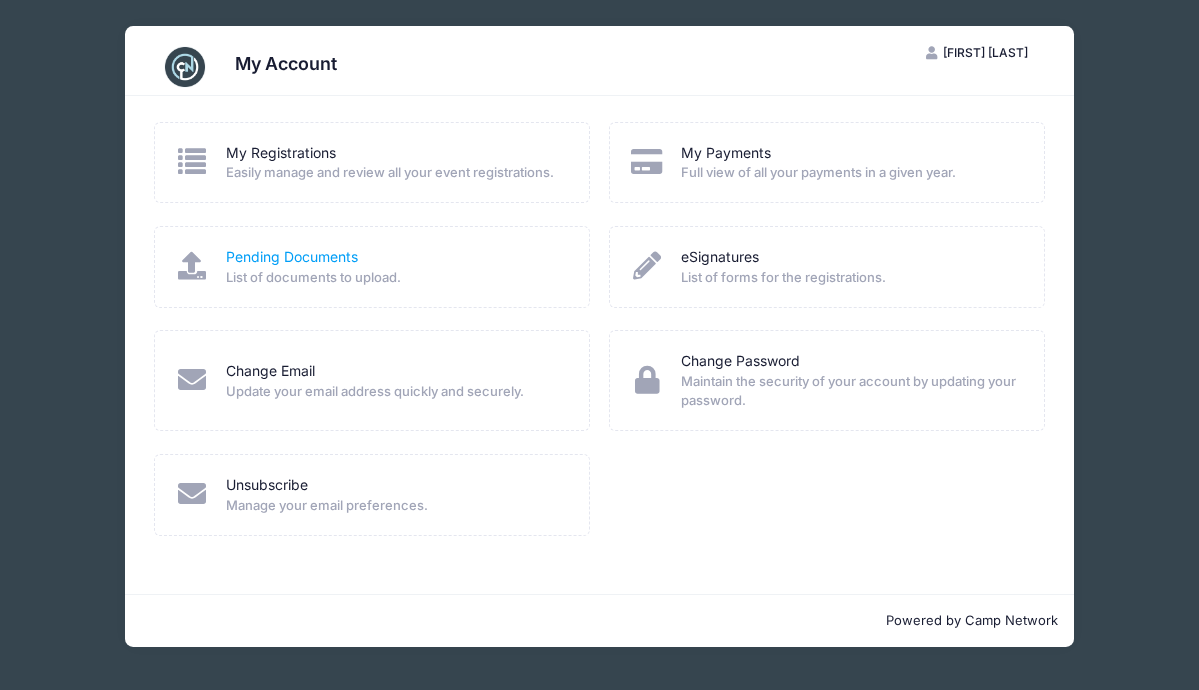 click on "Pending Documents" at bounding box center (292, 257) 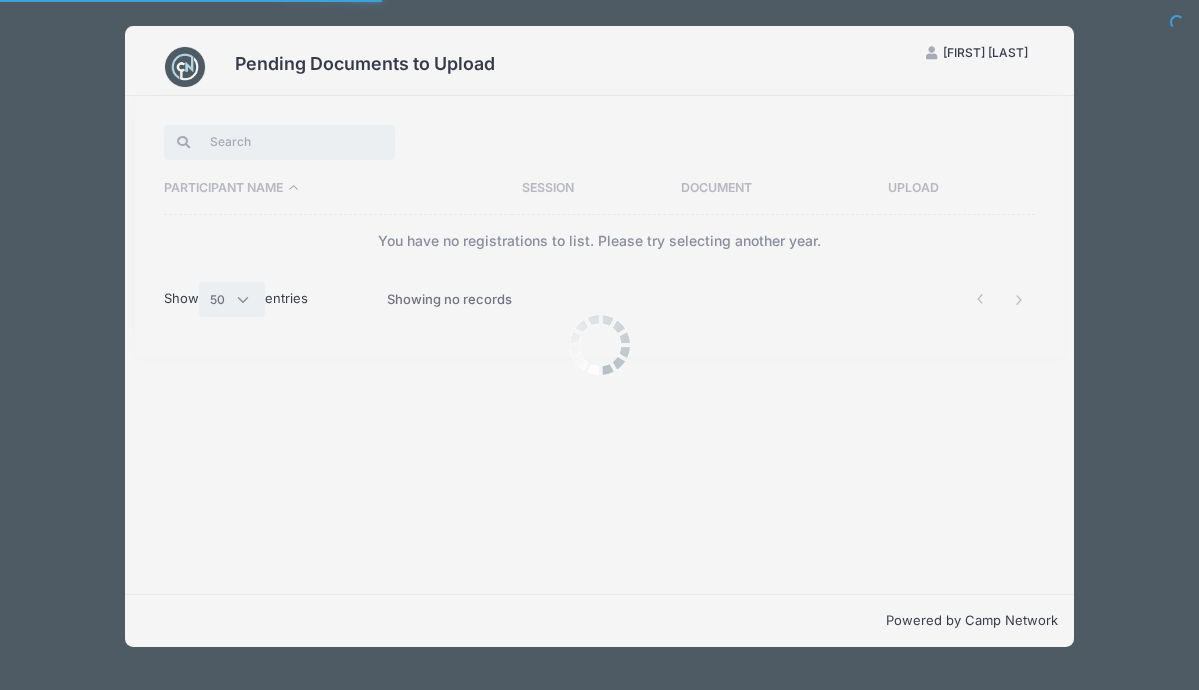 select on "50" 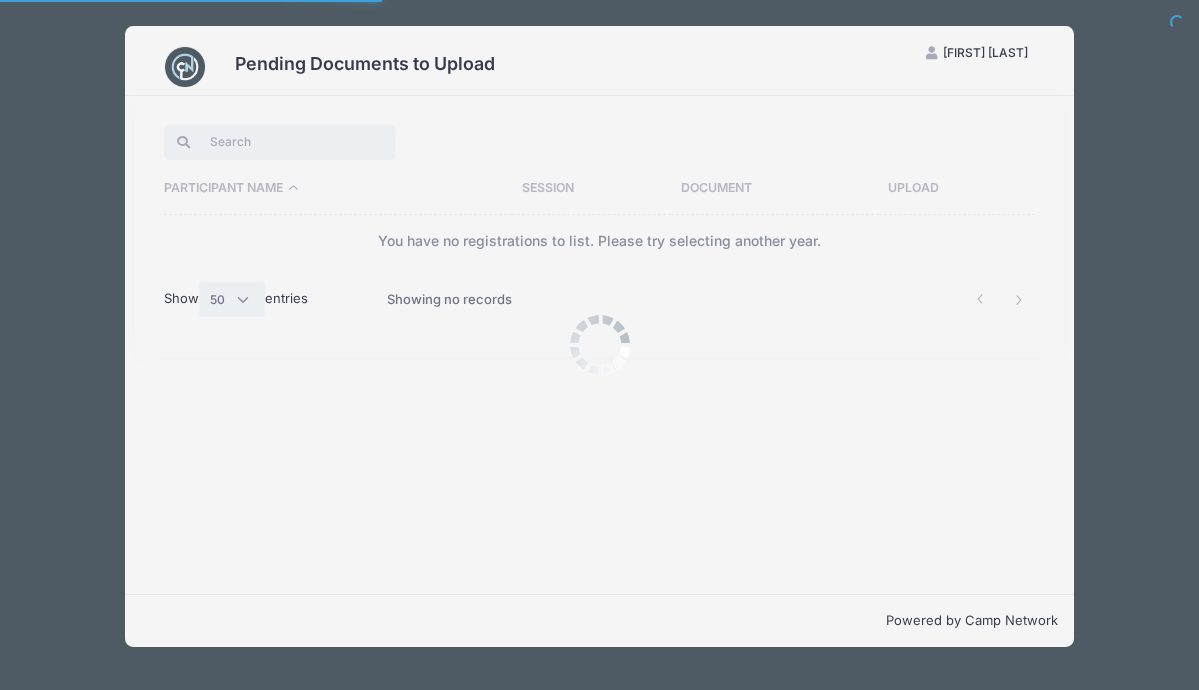 scroll, scrollTop: 0, scrollLeft: 0, axis: both 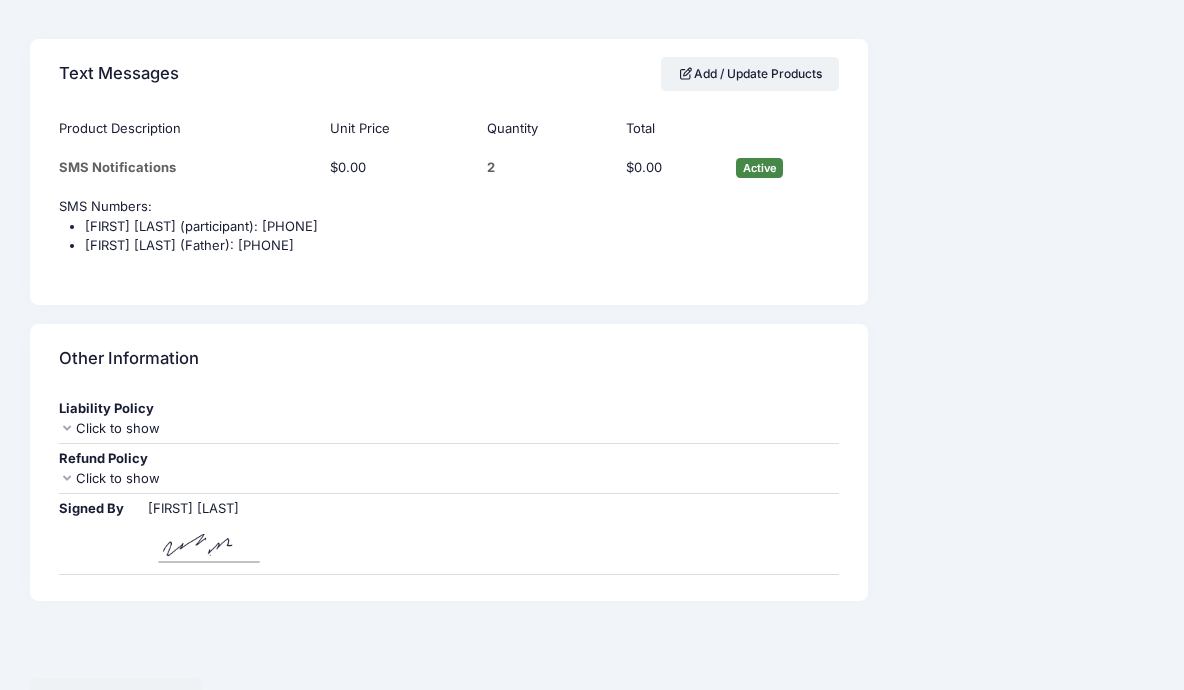 click on "Click to show" at bounding box center [449, 429] 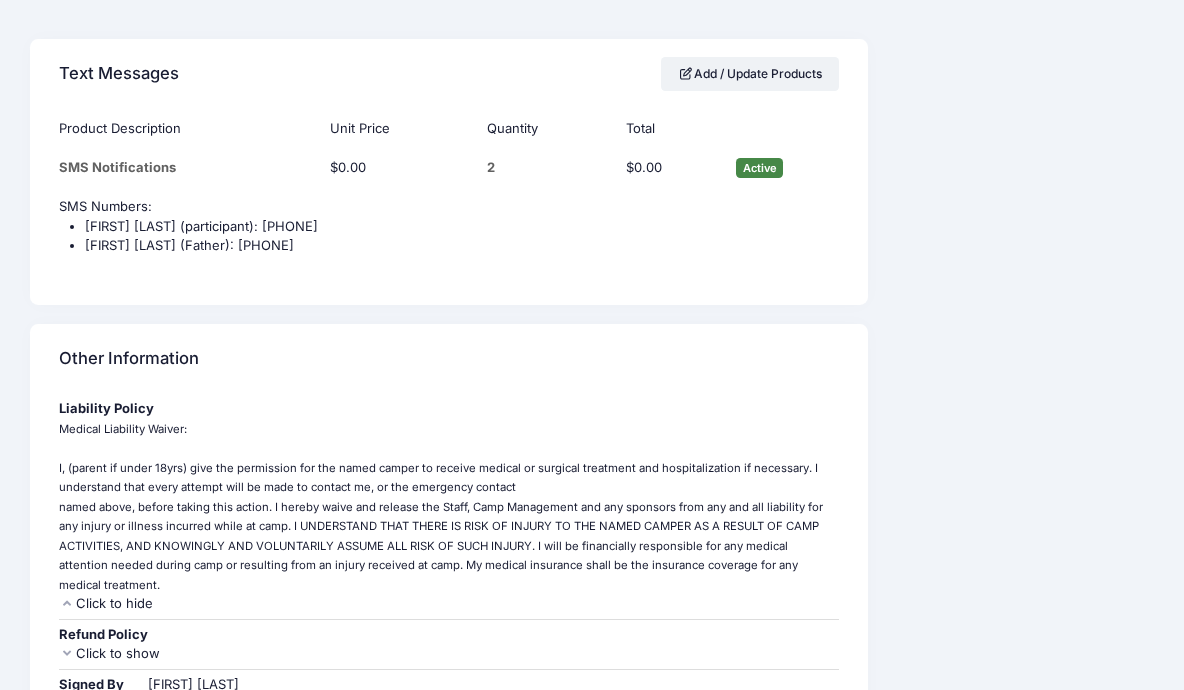 drag, startPoint x: 110, startPoint y: 567, endPoint x: 175, endPoint y: 495, distance: 97 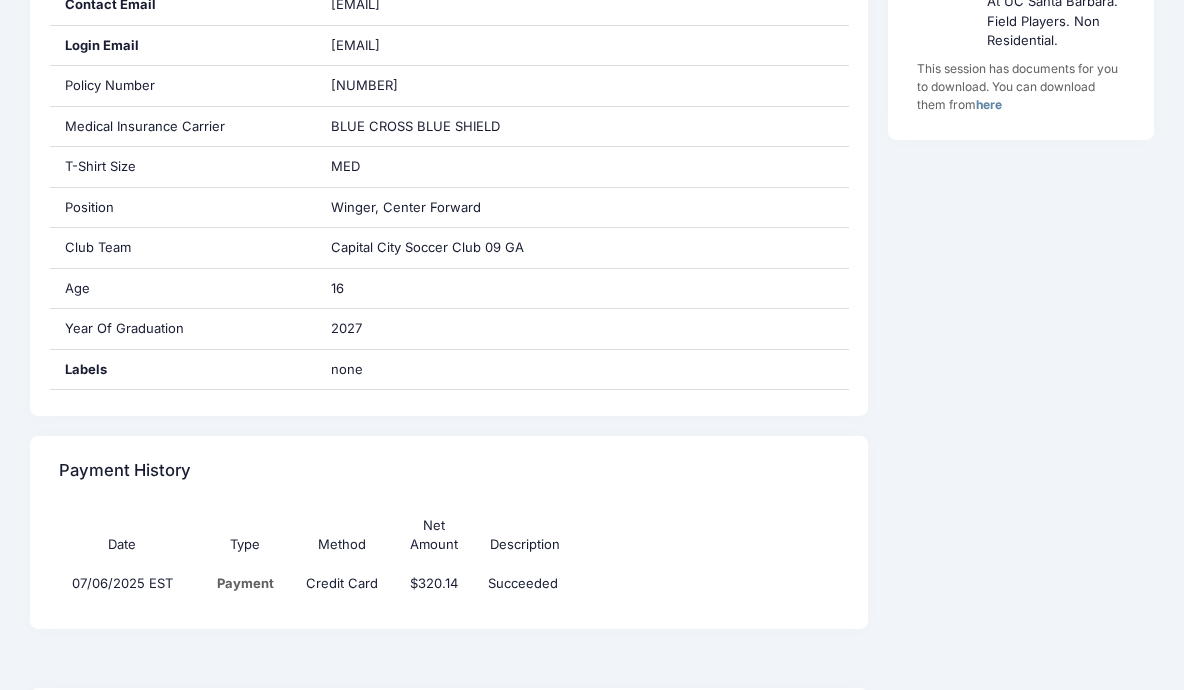 scroll, scrollTop: 0, scrollLeft: 0, axis: both 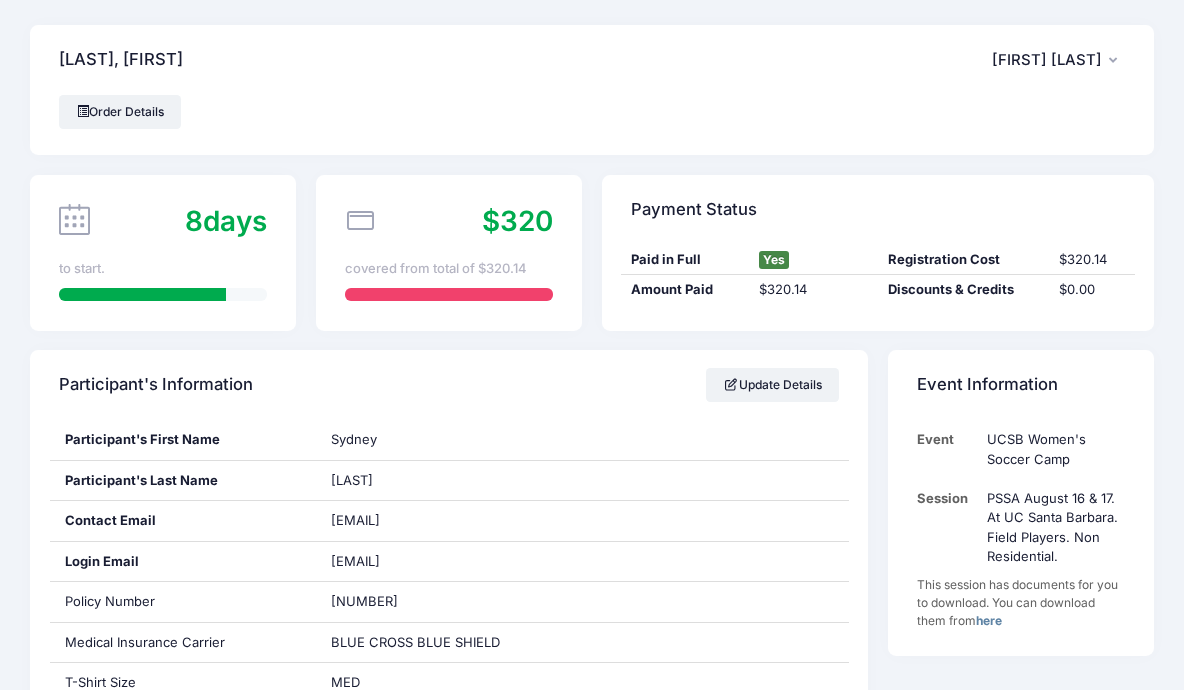 click at bounding box center (1117, 61) 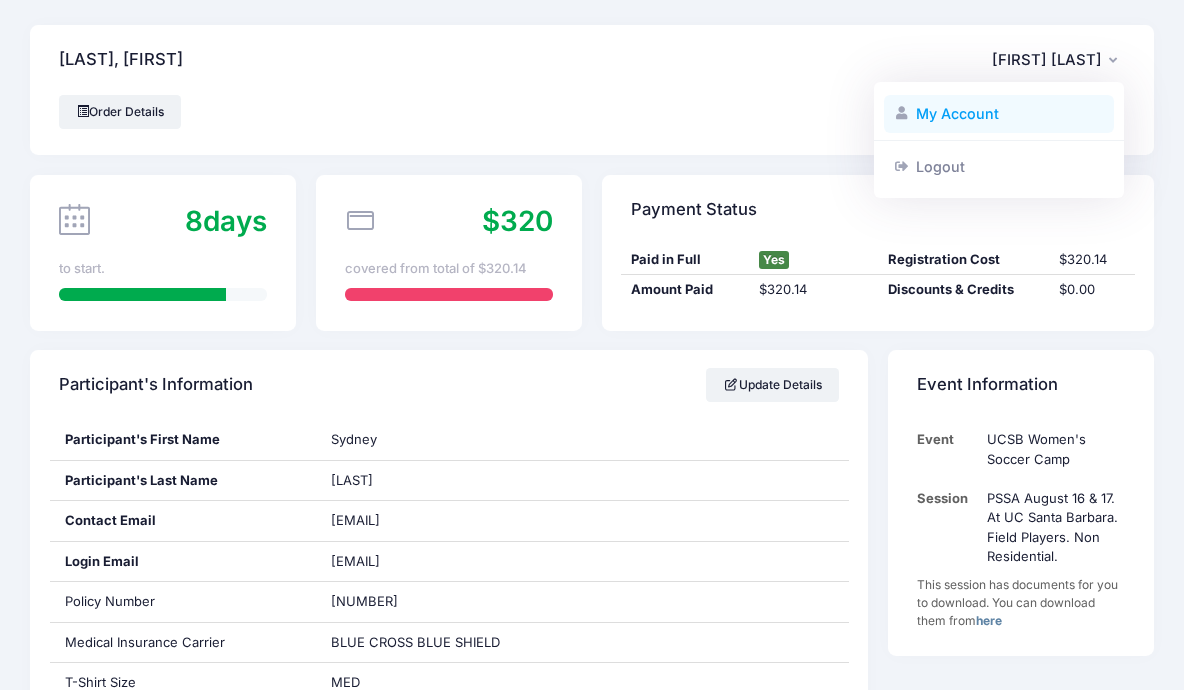 click on "My Account" at bounding box center (999, 114) 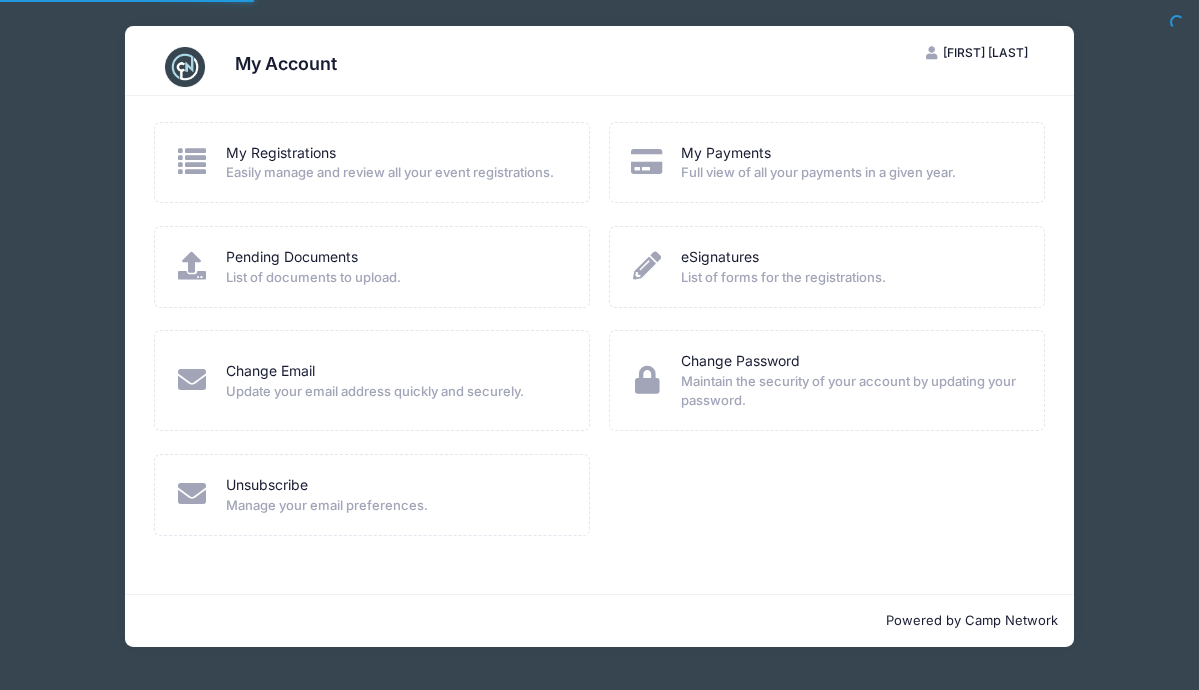 scroll, scrollTop: 0, scrollLeft: 0, axis: both 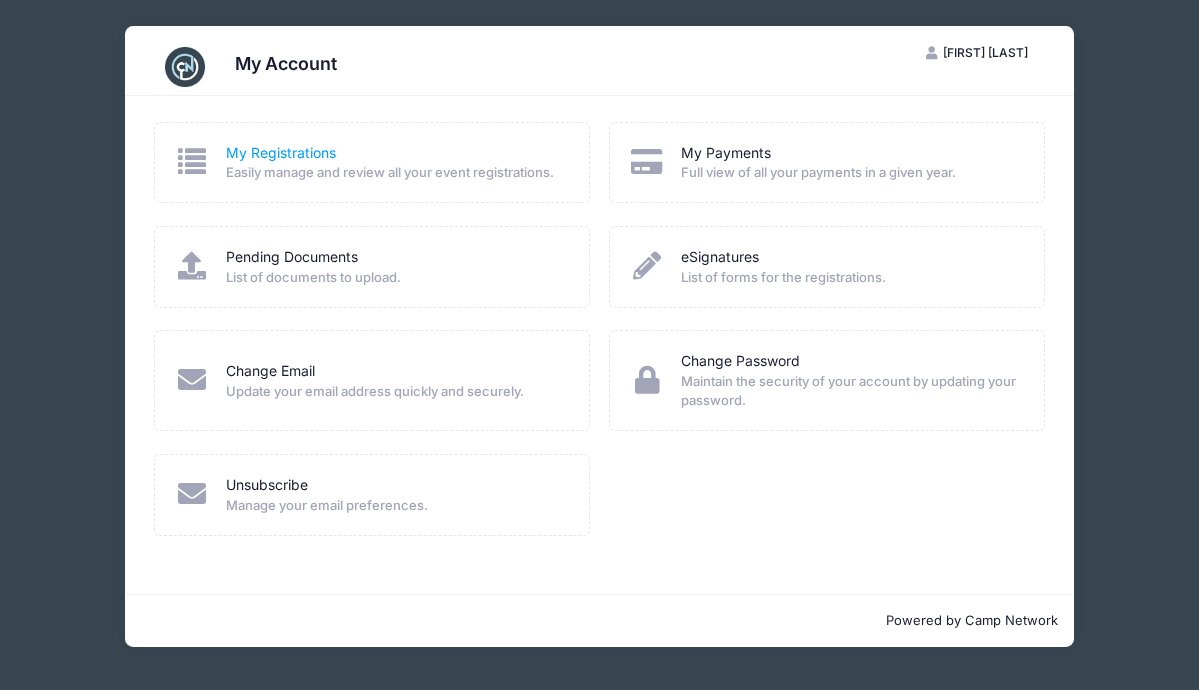 click on "My Registrations" at bounding box center (281, 153) 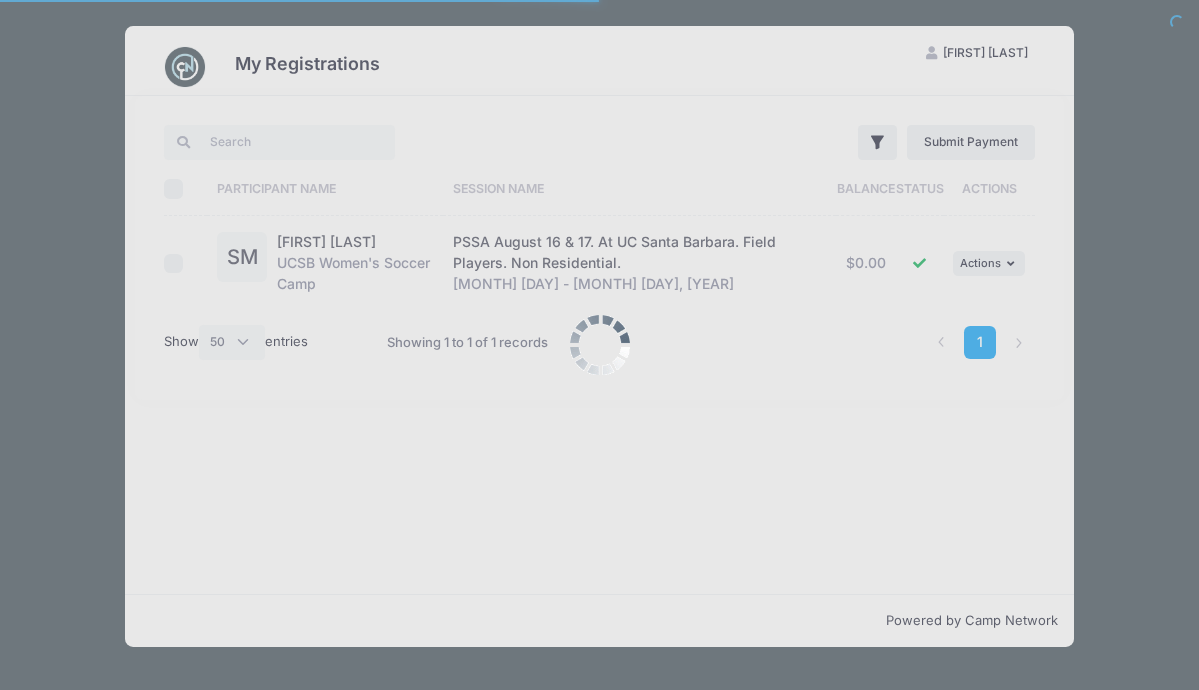 select on "50" 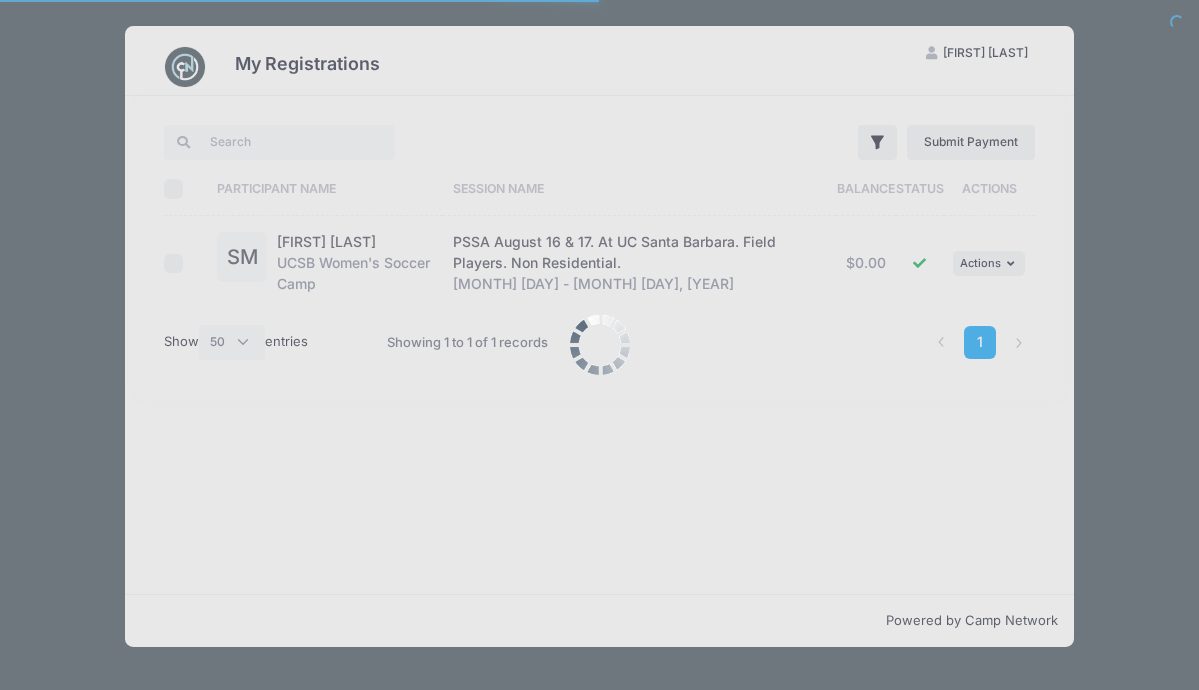 scroll, scrollTop: 0, scrollLeft: 0, axis: both 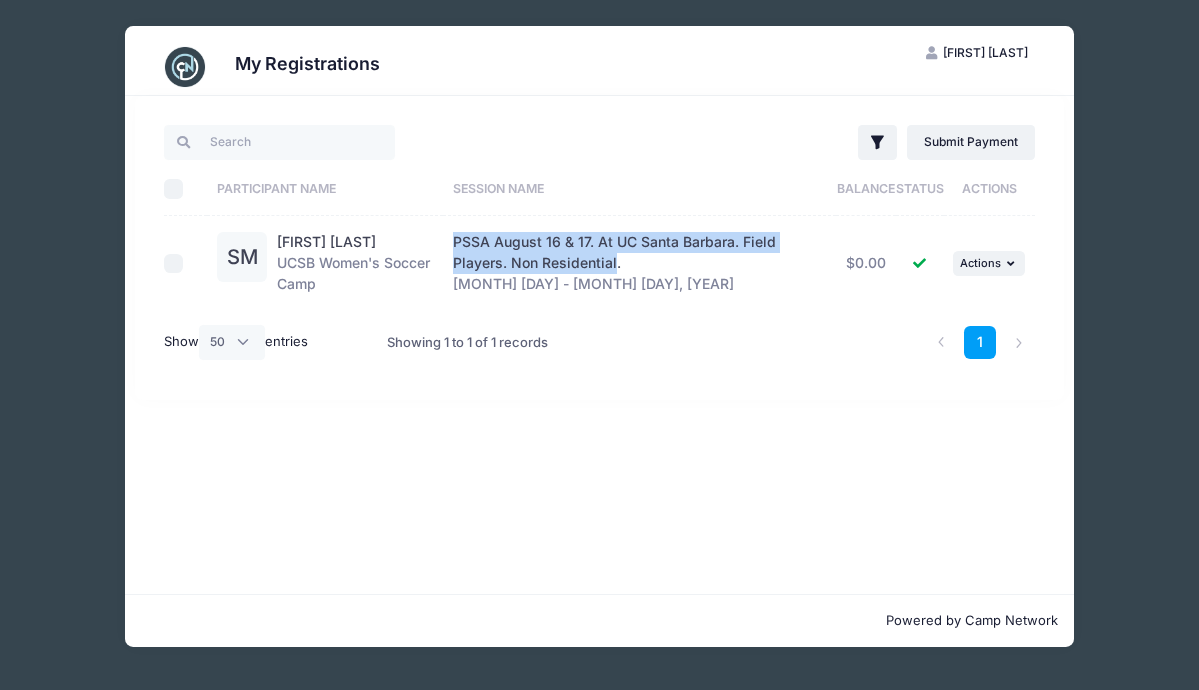 drag, startPoint x: 549, startPoint y: 263, endPoint x: 439, endPoint y: 245, distance: 111.463 